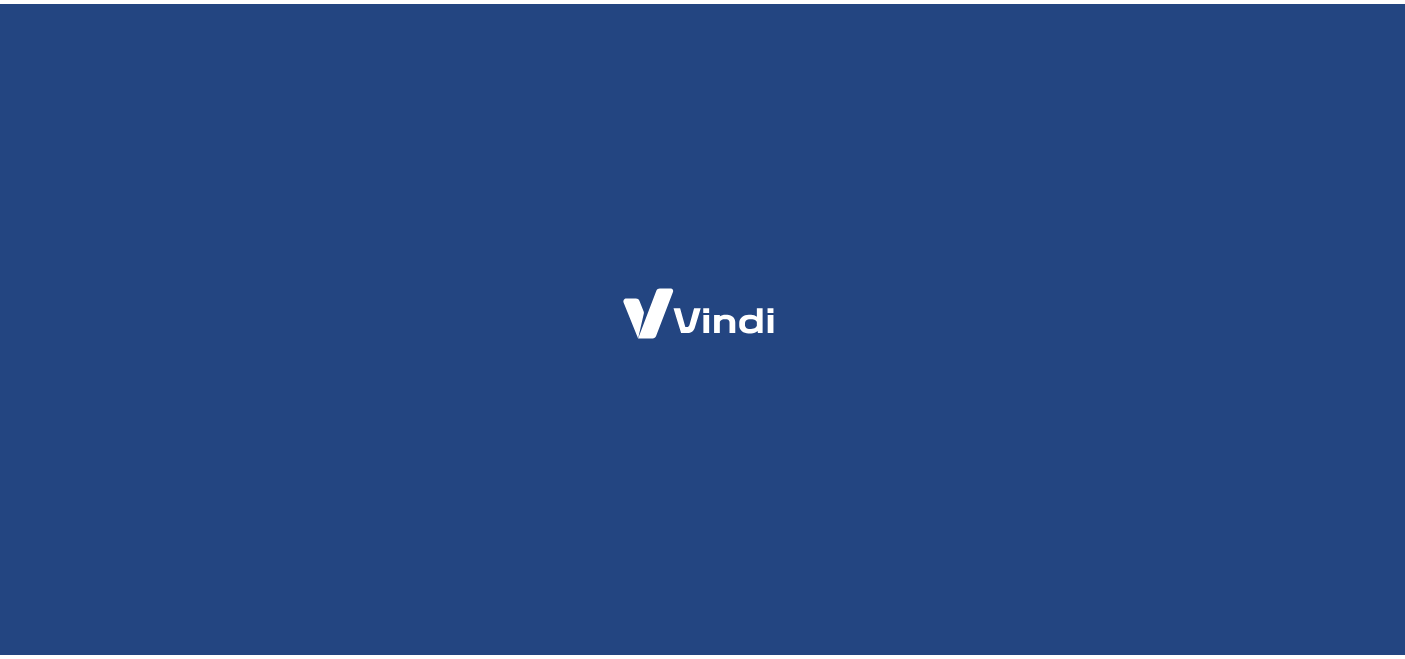 scroll, scrollTop: 0, scrollLeft: 0, axis: both 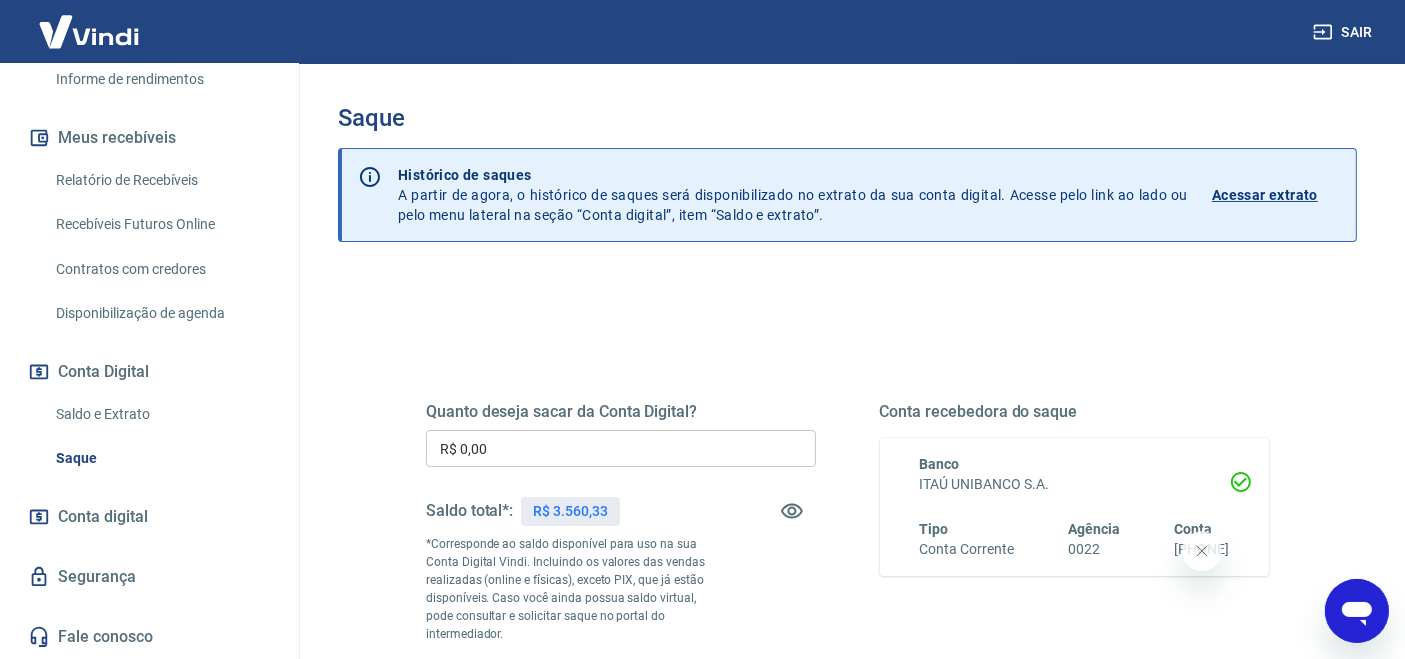 click on "Saldo e Extrato" at bounding box center (161, 414) 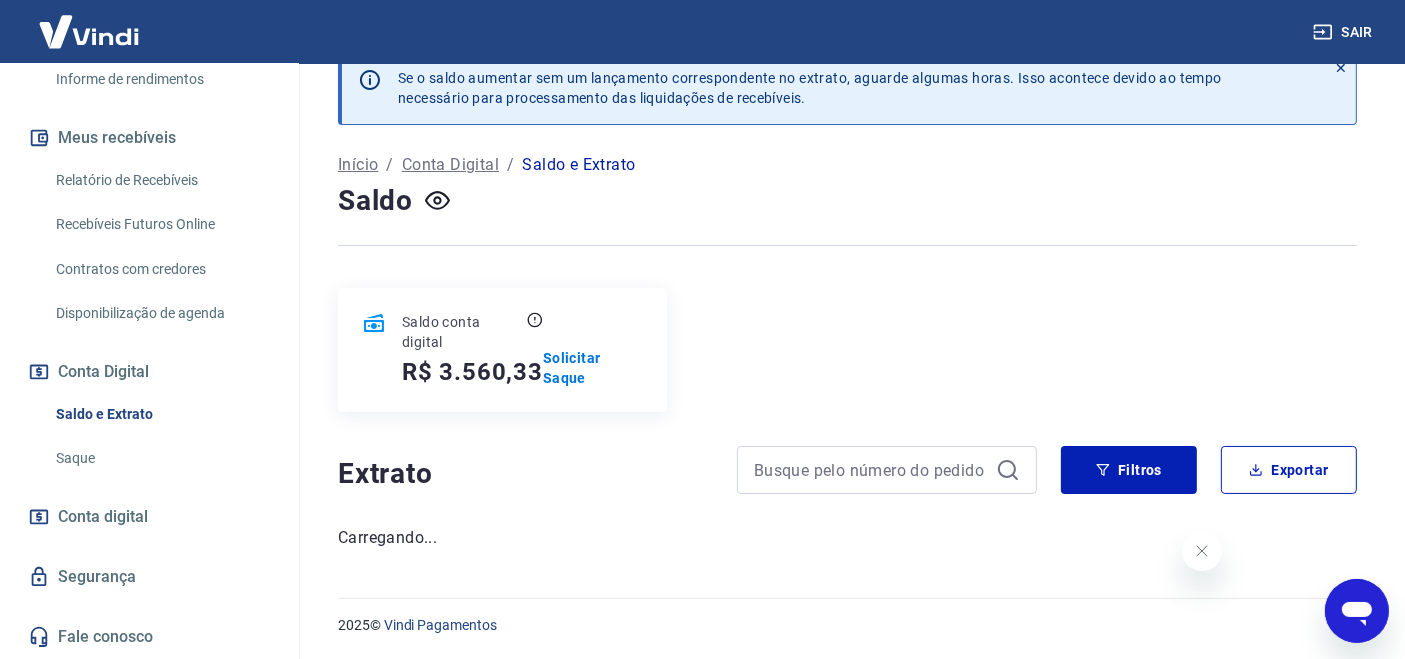 scroll, scrollTop: 37, scrollLeft: 0, axis: vertical 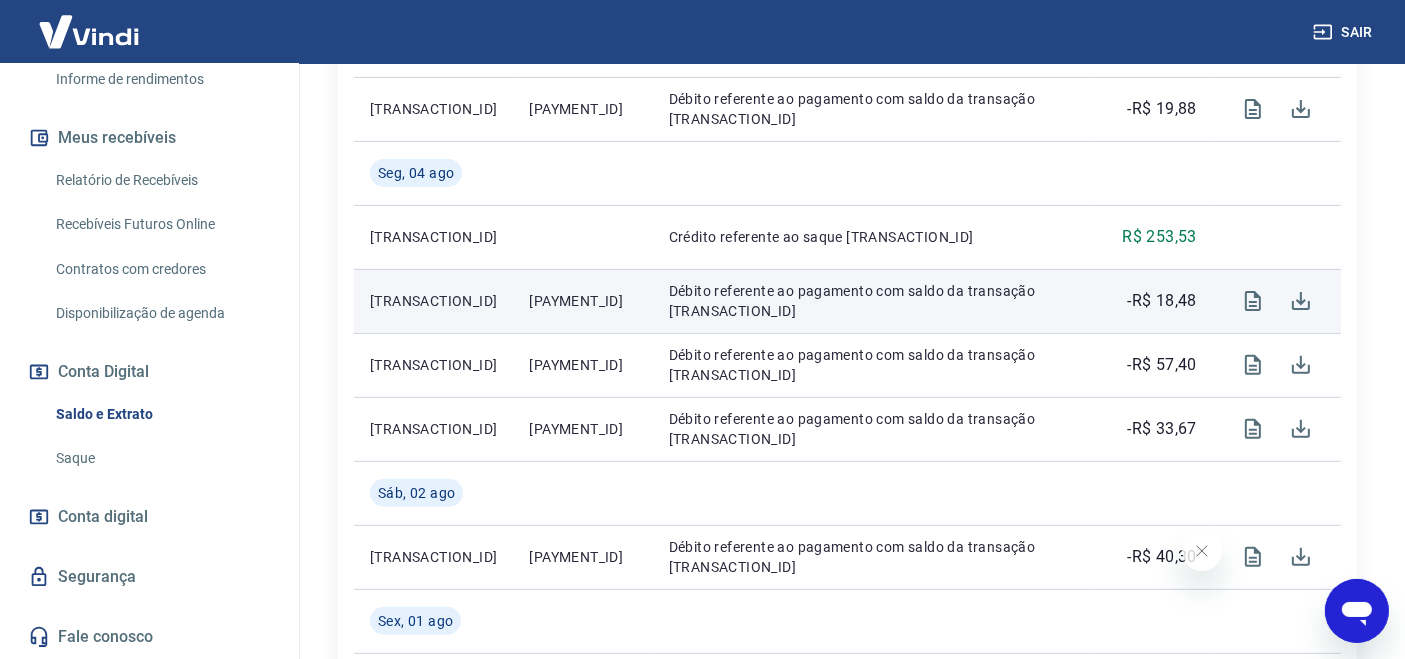 drag, startPoint x: 496, startPoint y: 286, endPoint x: 622, endPoint y: 317, distance: 129.75746 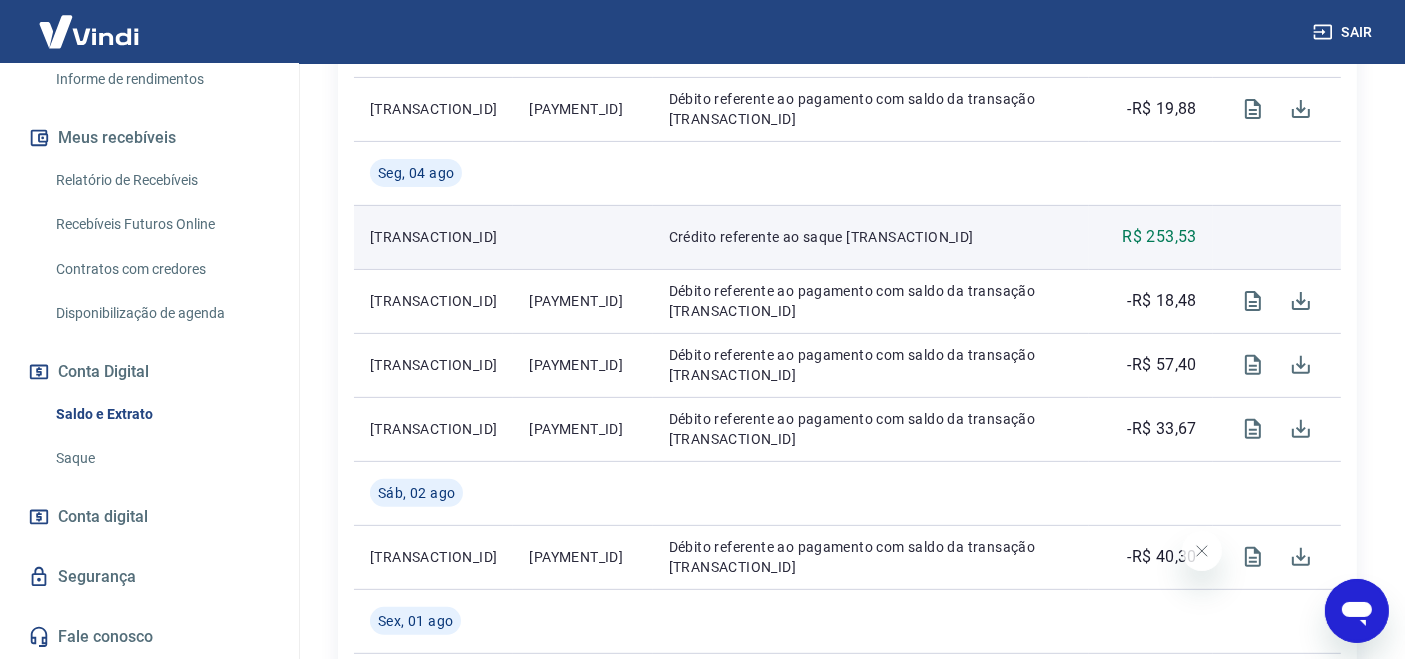 copy on "PAY-20250833935917" 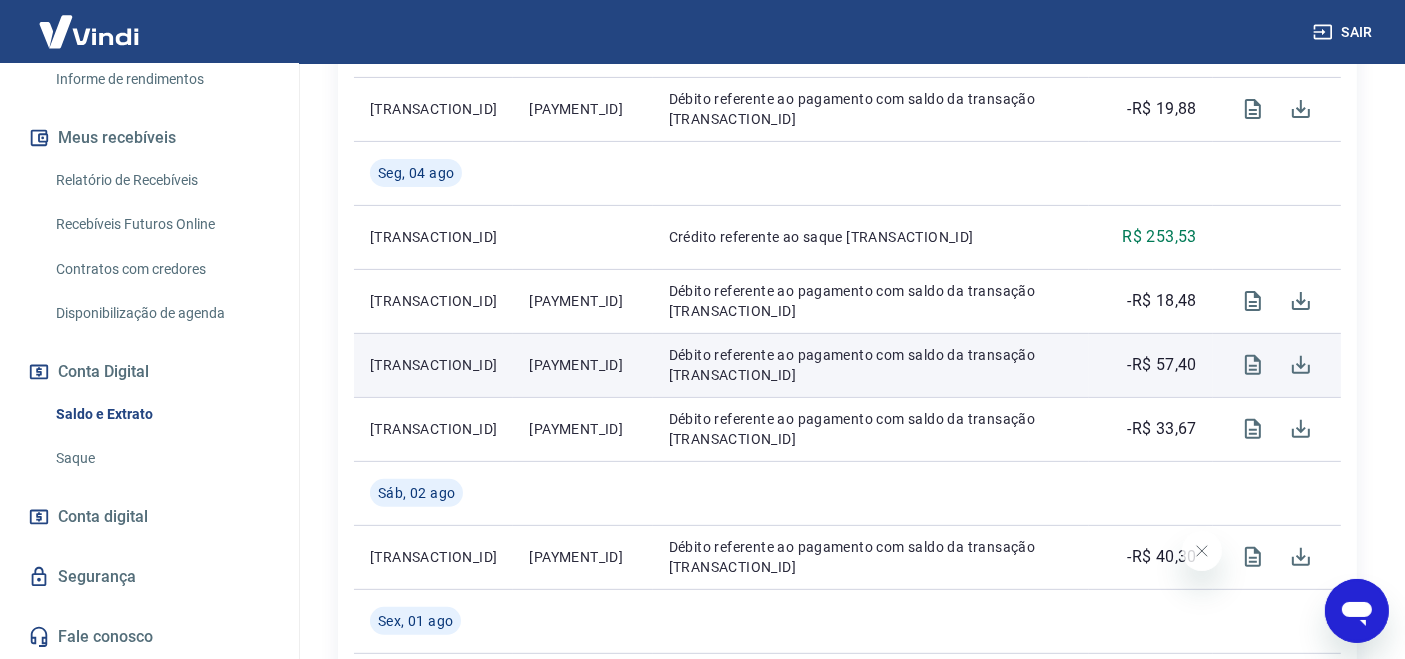 click on "PAY-20250833933075" at bounding box center (582, 365) 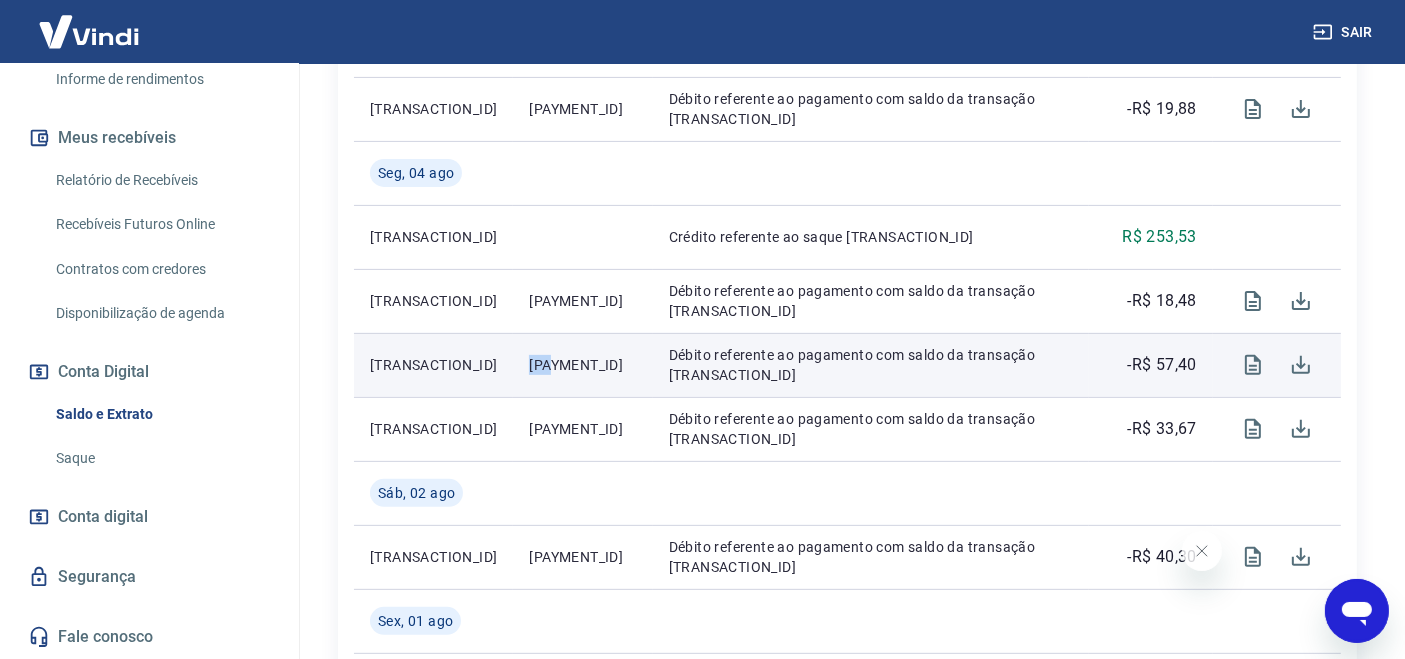click on "PAY-20250833933075" at bounding box center (582, 365) 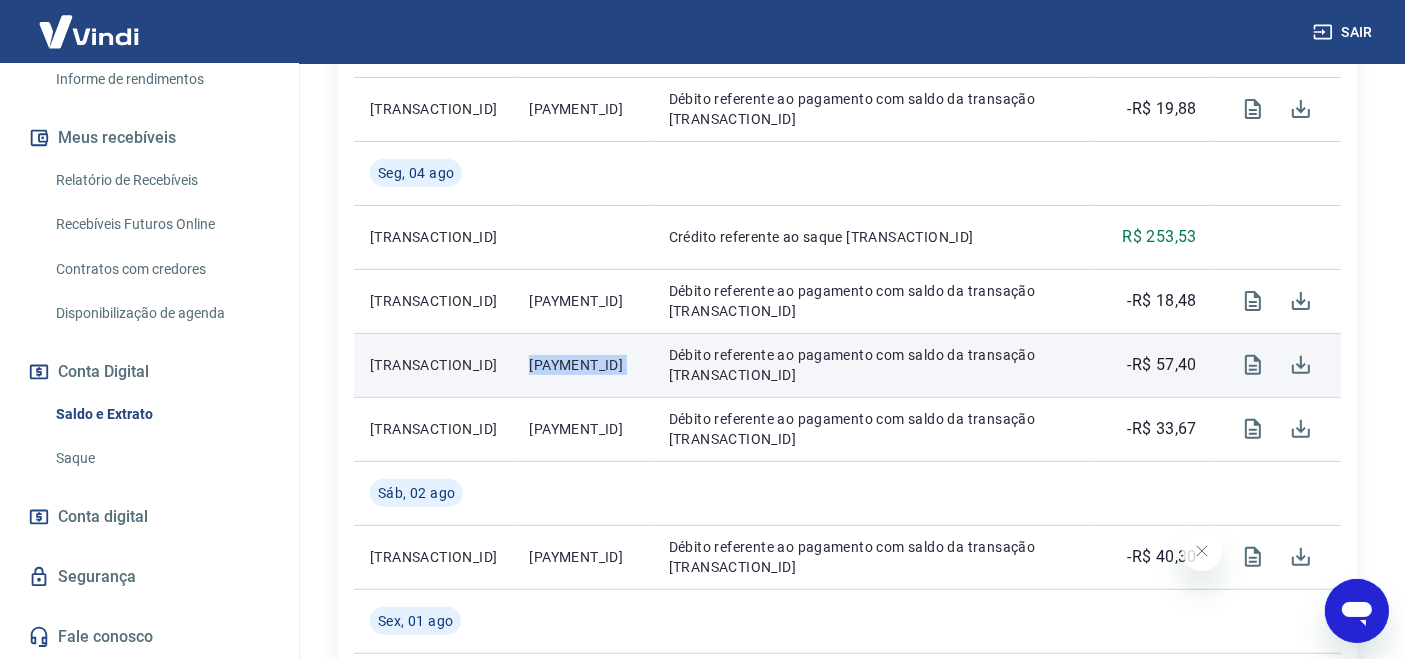 click on "PAY-20250833933075" at bounding box center (582, 365) 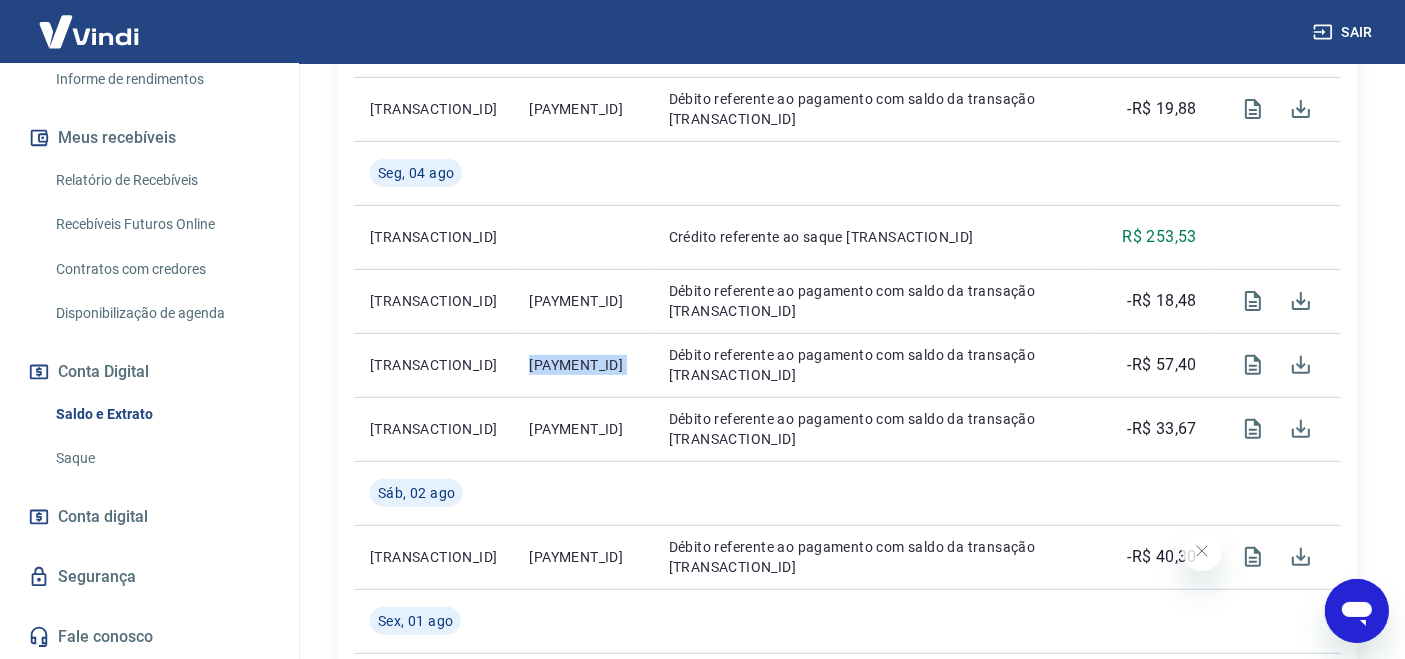 copy on "PAY-20250833933075" 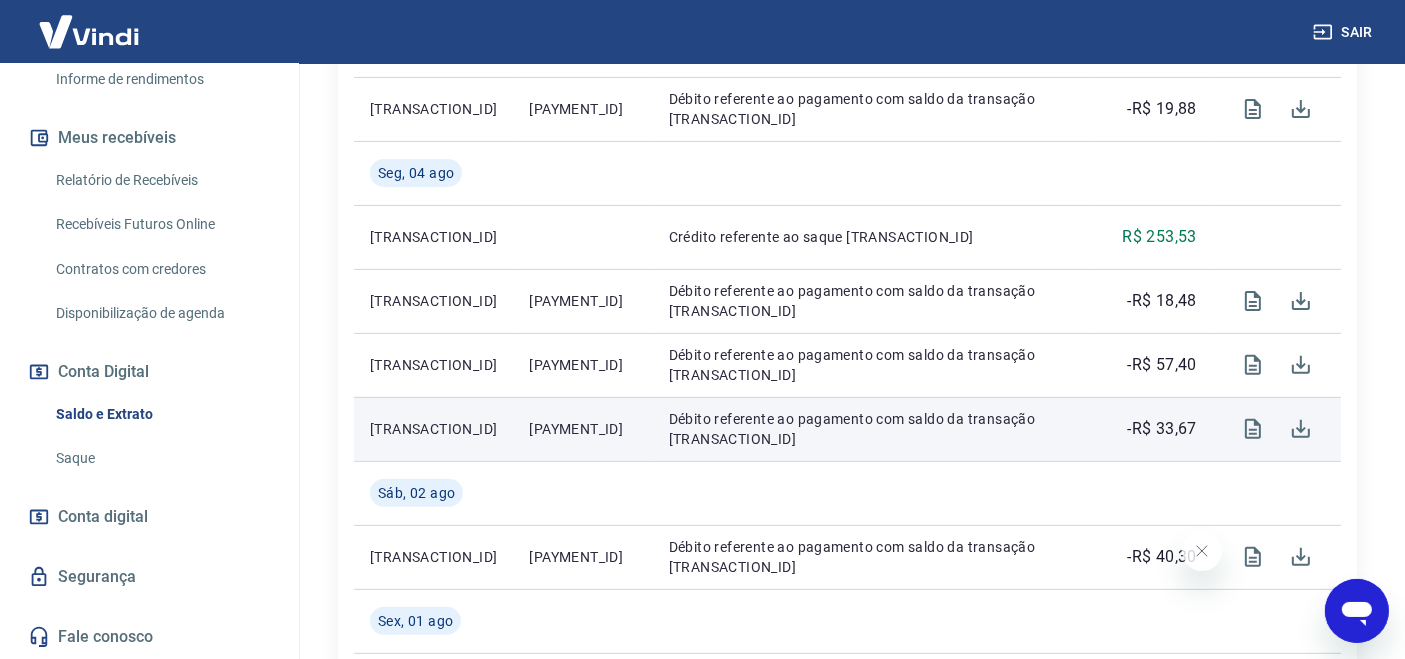 drag, startPoint x: 538, startPoint y: 454, endPoint x: 540, endPoint y: 440, distance: 14.142136 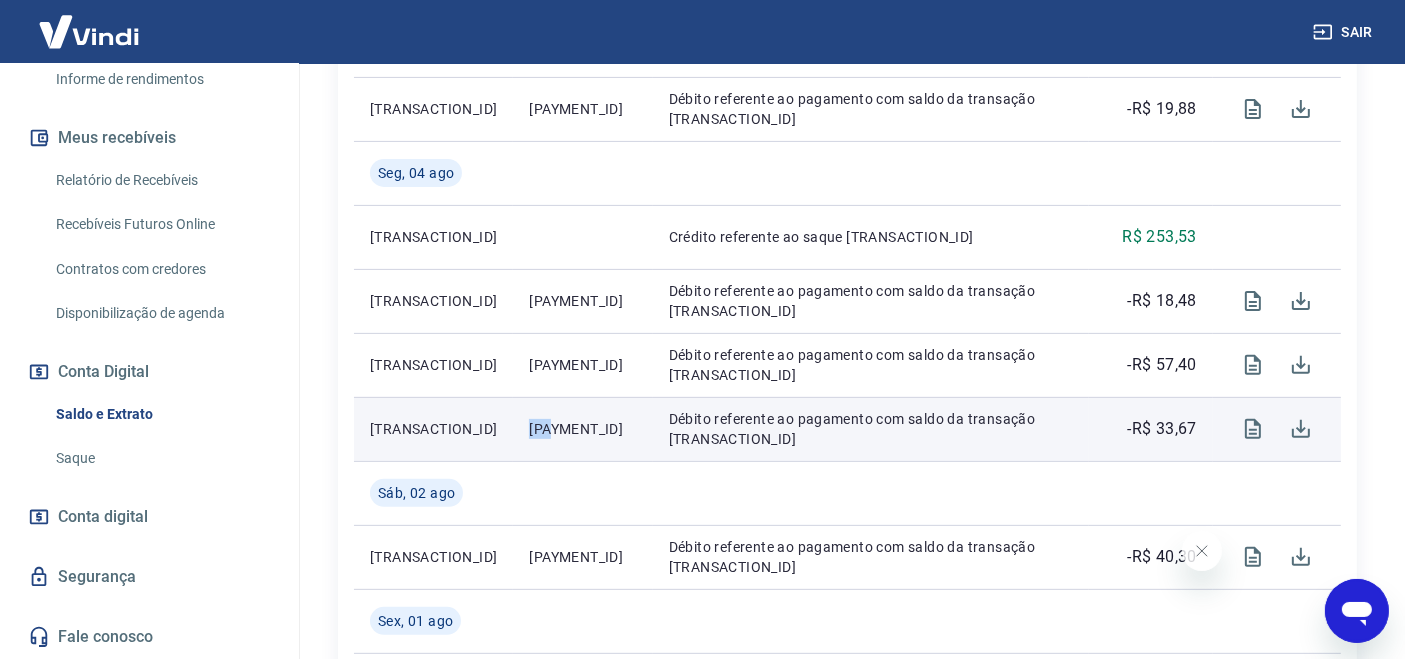 click on "PAY-20250833932484" at bounding box center [582, 429] 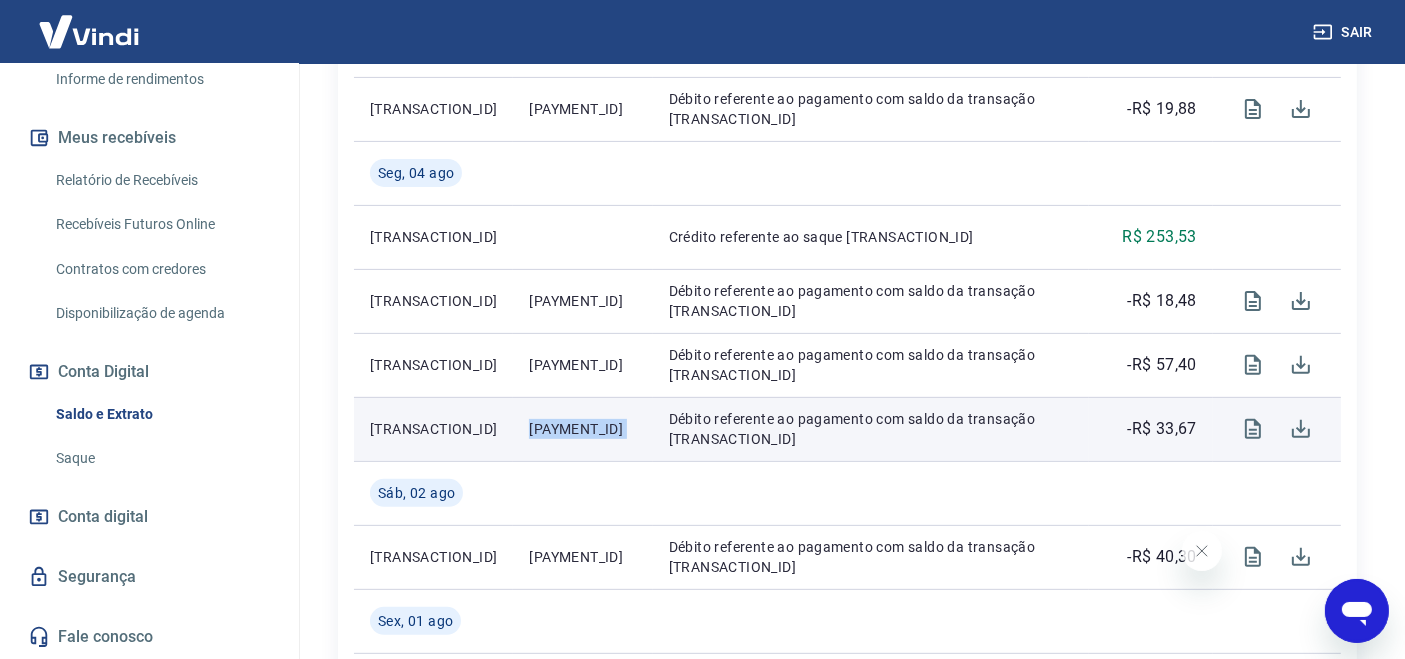 click on "PAY-20250833932484" at bounding box center [582, 429] 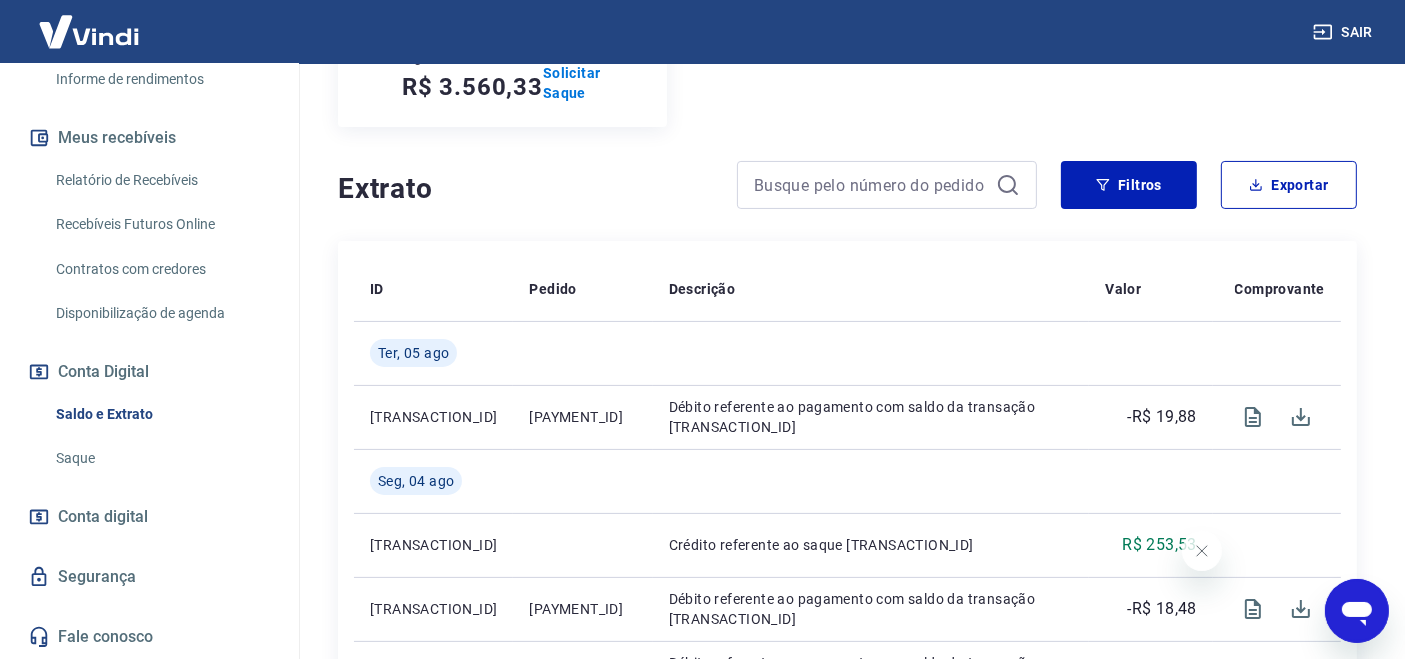 scroll, scrollTop: 37, scrollLeft: 0, axis: vertical 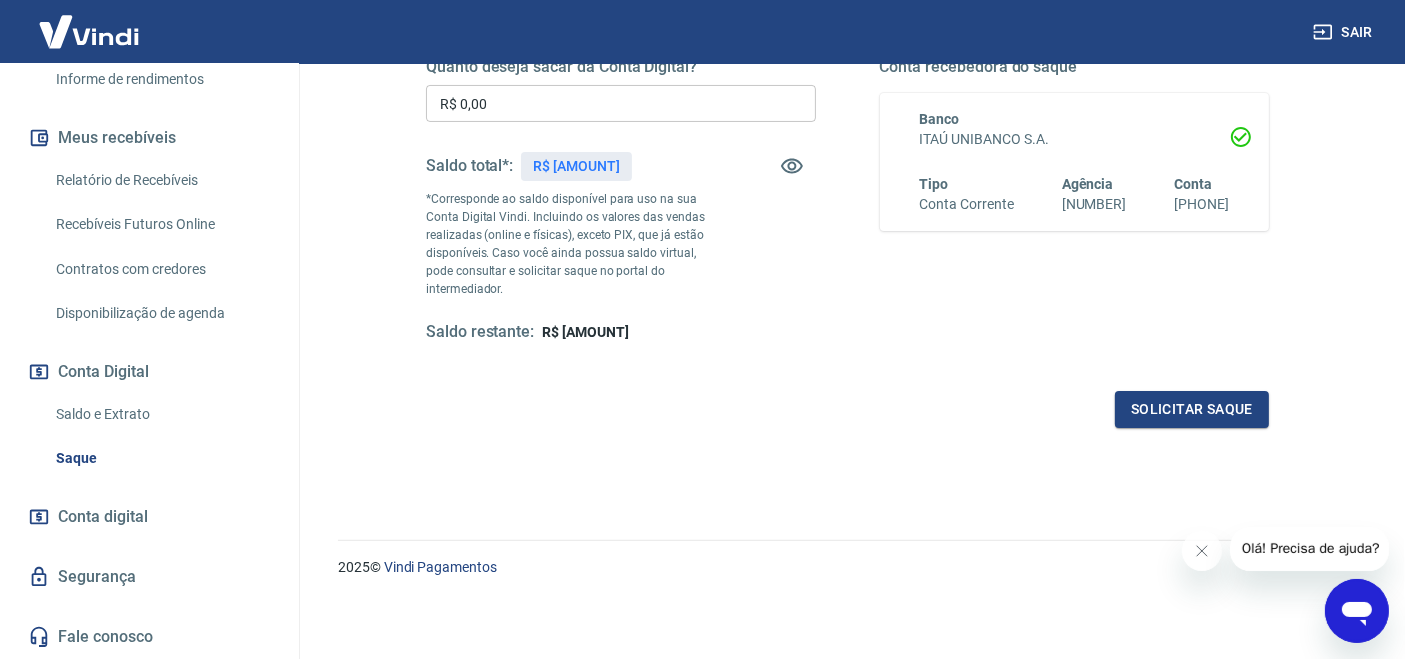 click on "Relatório de Recebíveis" at bounding box center (161, 180) 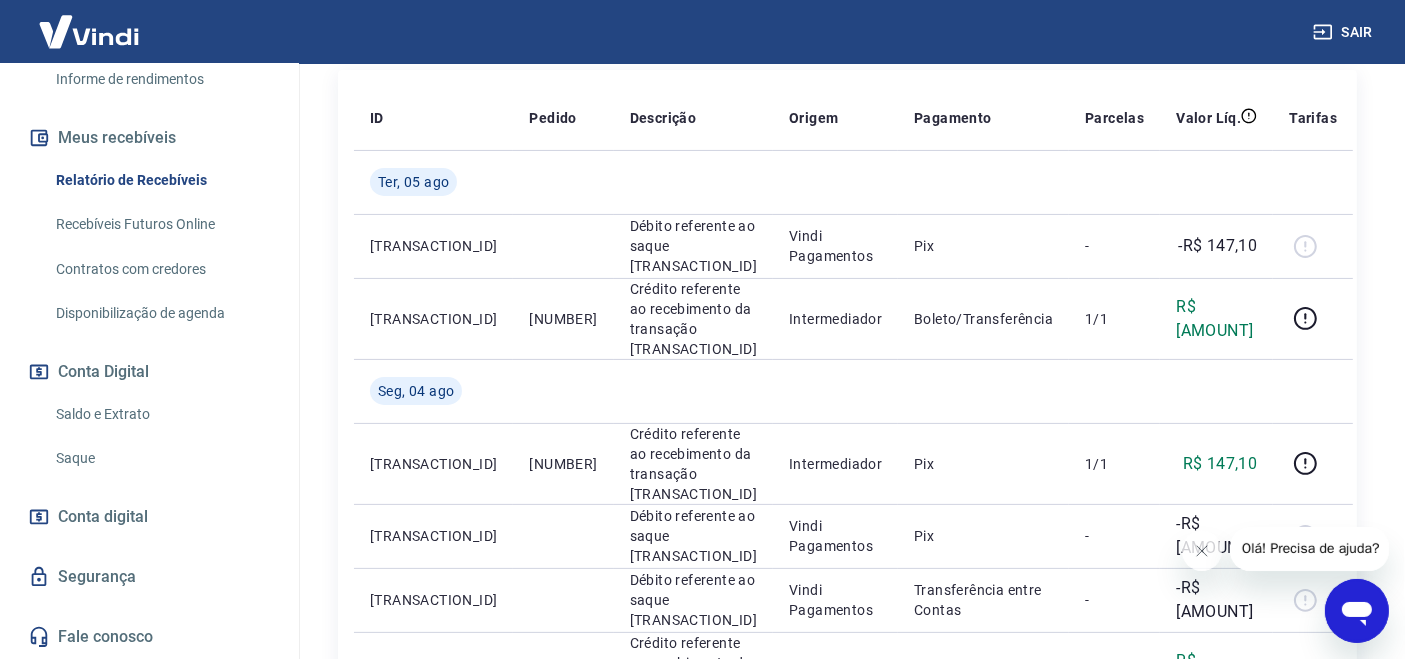 scroll, scrollTop: 505, scrollLeft: 0, axis: vertical 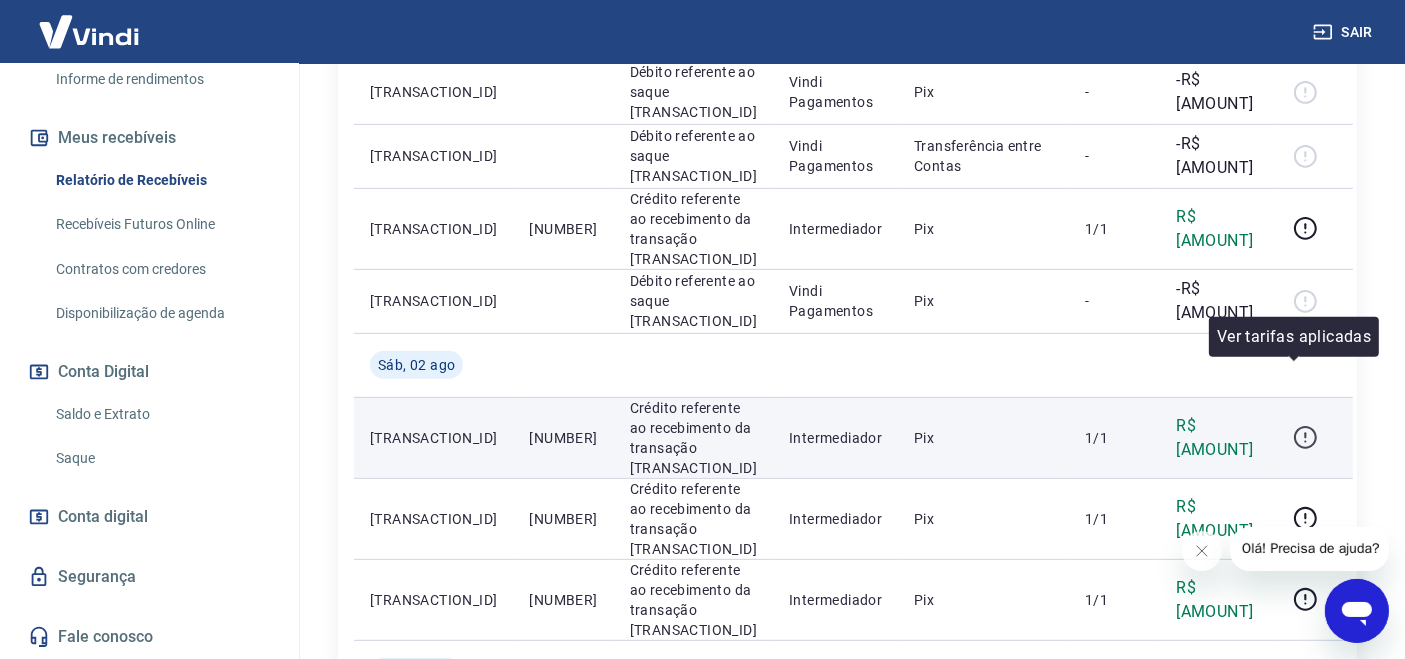 click at bounding box center [1305, 438] 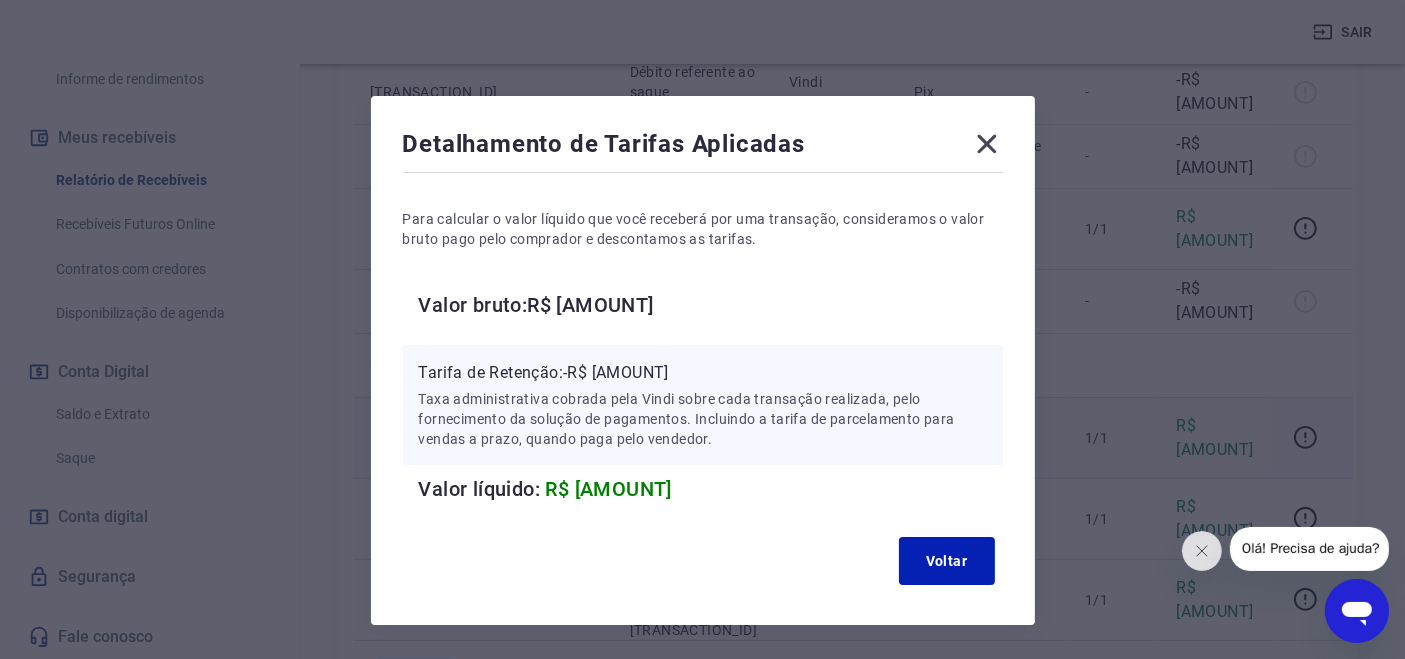 click 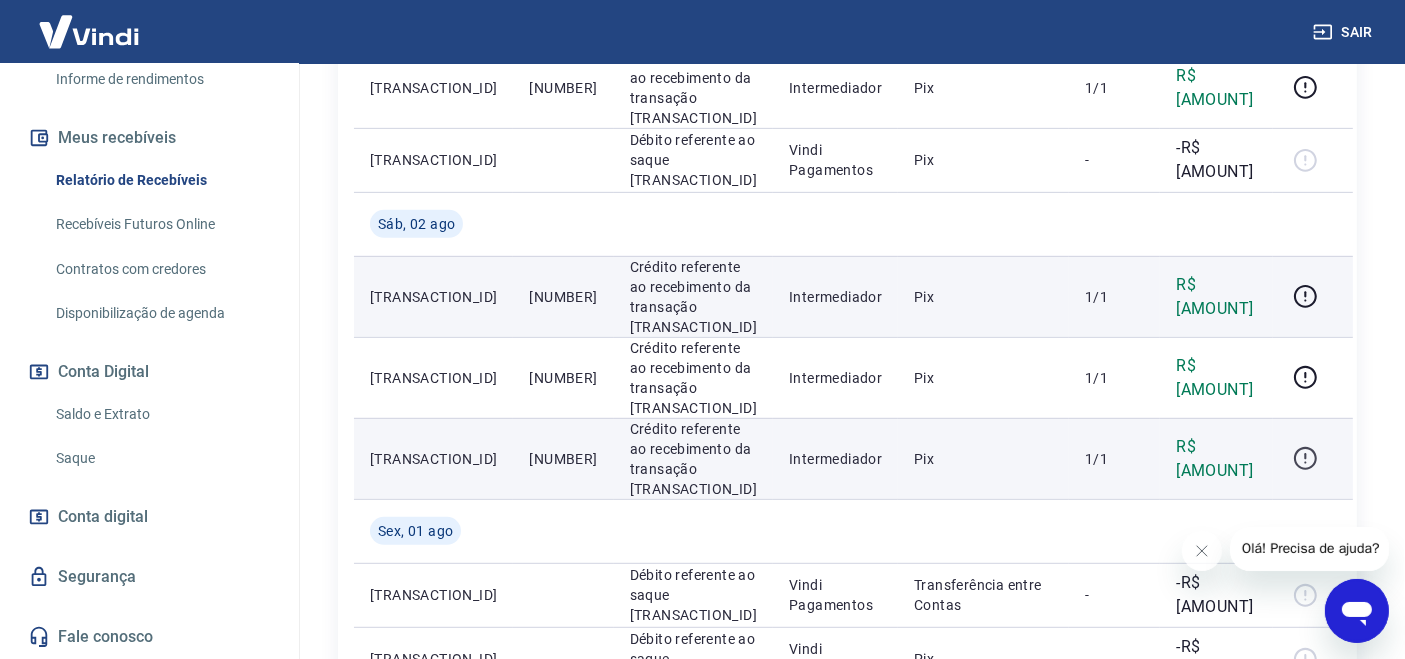 scroll, scrollTop: 949, scrollLeft: 0, axis: vertical 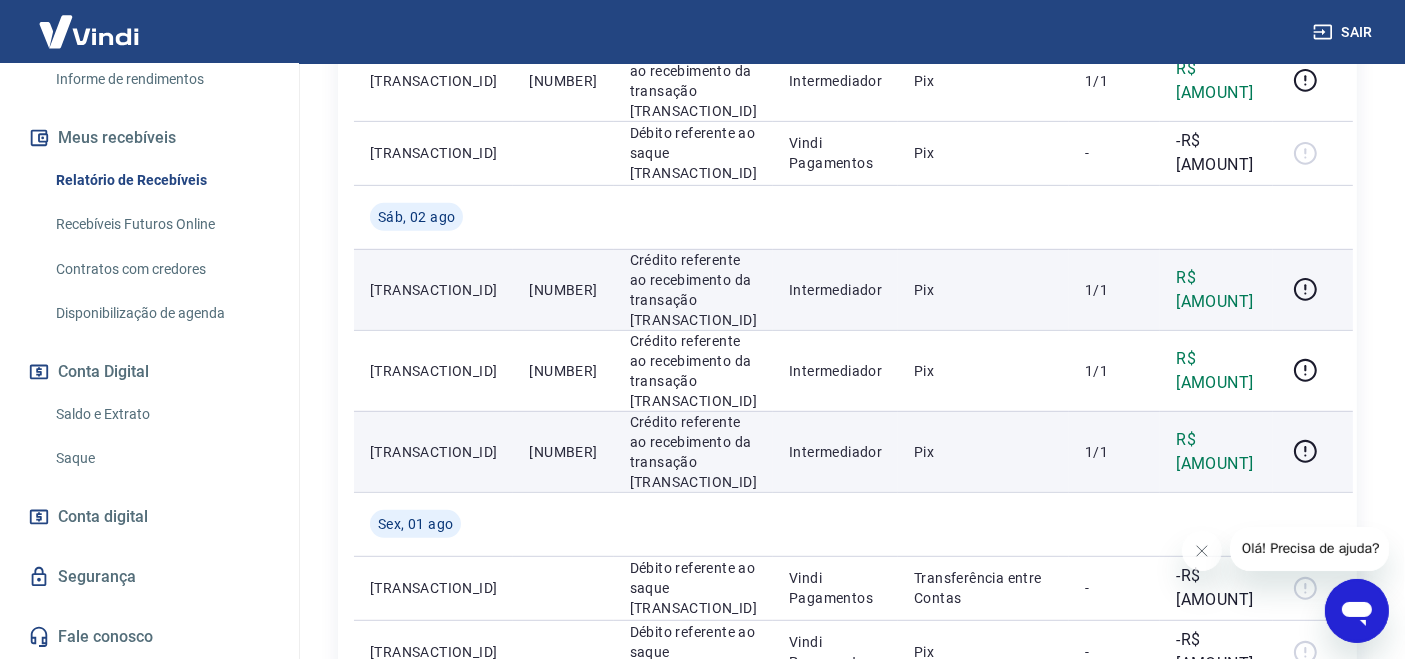 click at bounding box center (1313, 451) 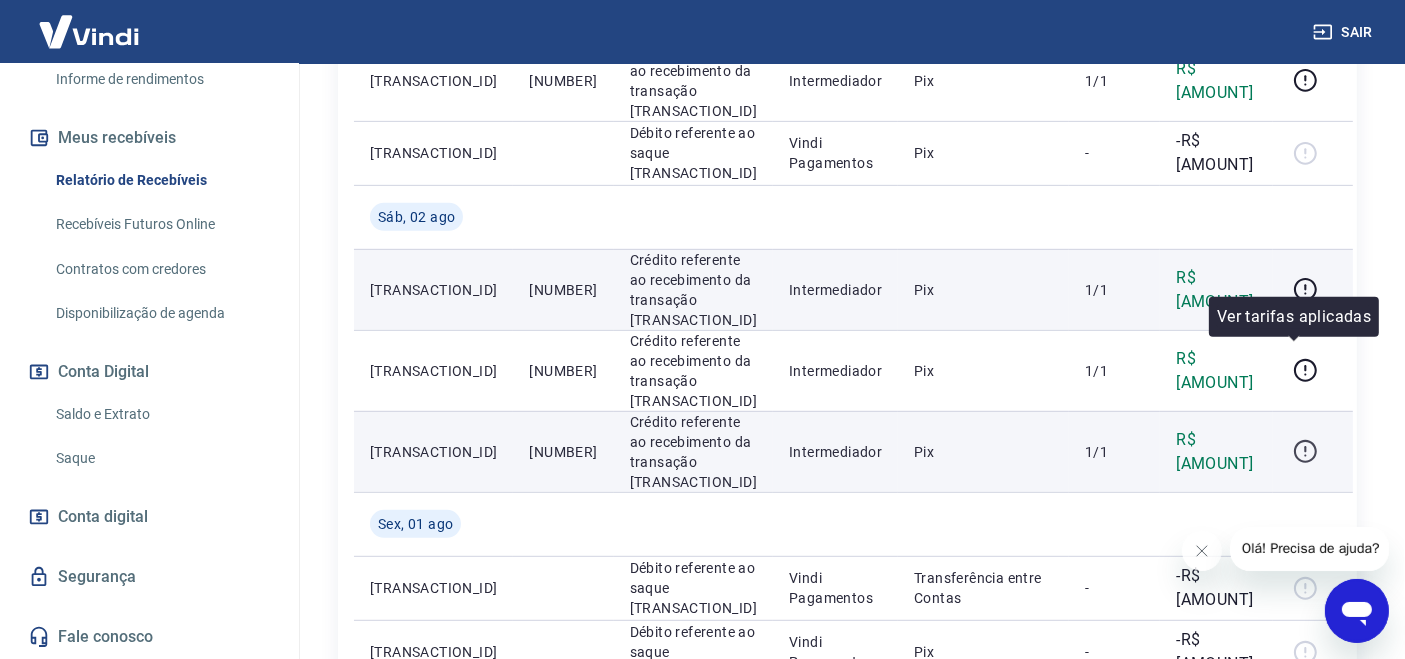click 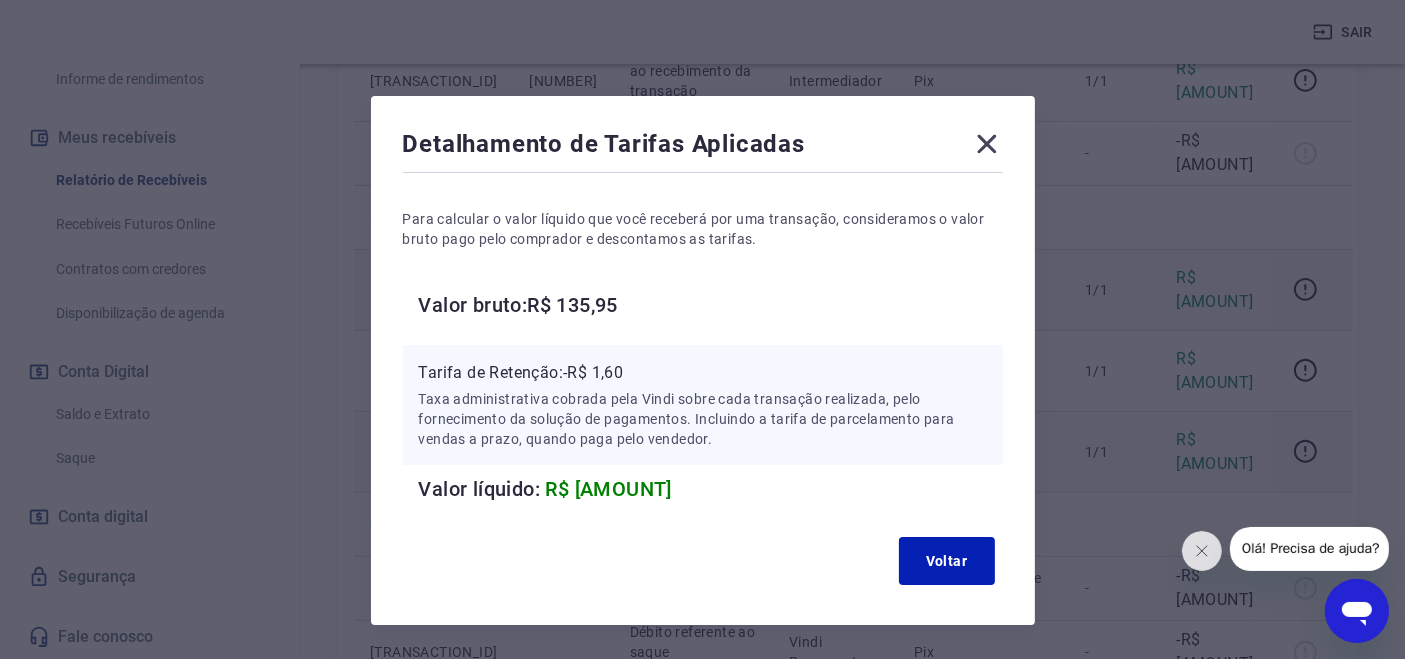 click on "Tarifa de Retenção:  -R$ 1,60" at bounding box center [703, 373] 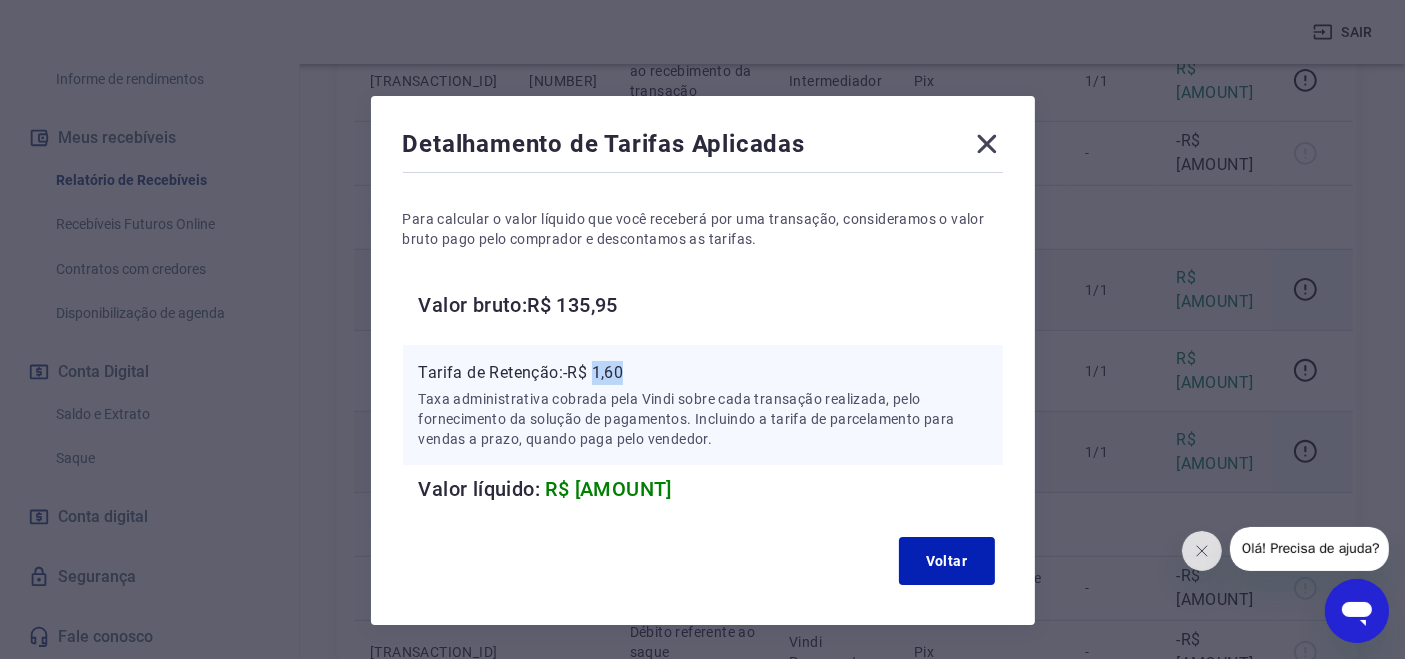 click on "Tarifa de Retenção:  -R$ 1,60" at bounding box center [703, 373] 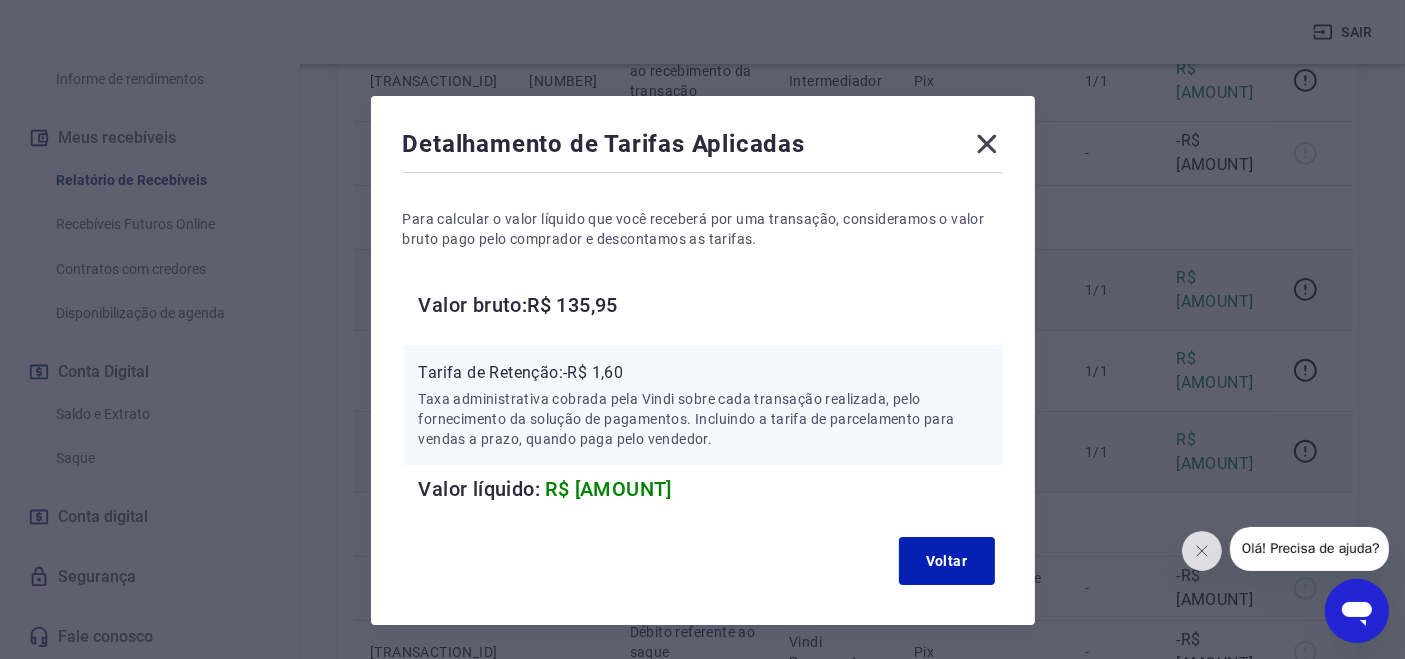 click 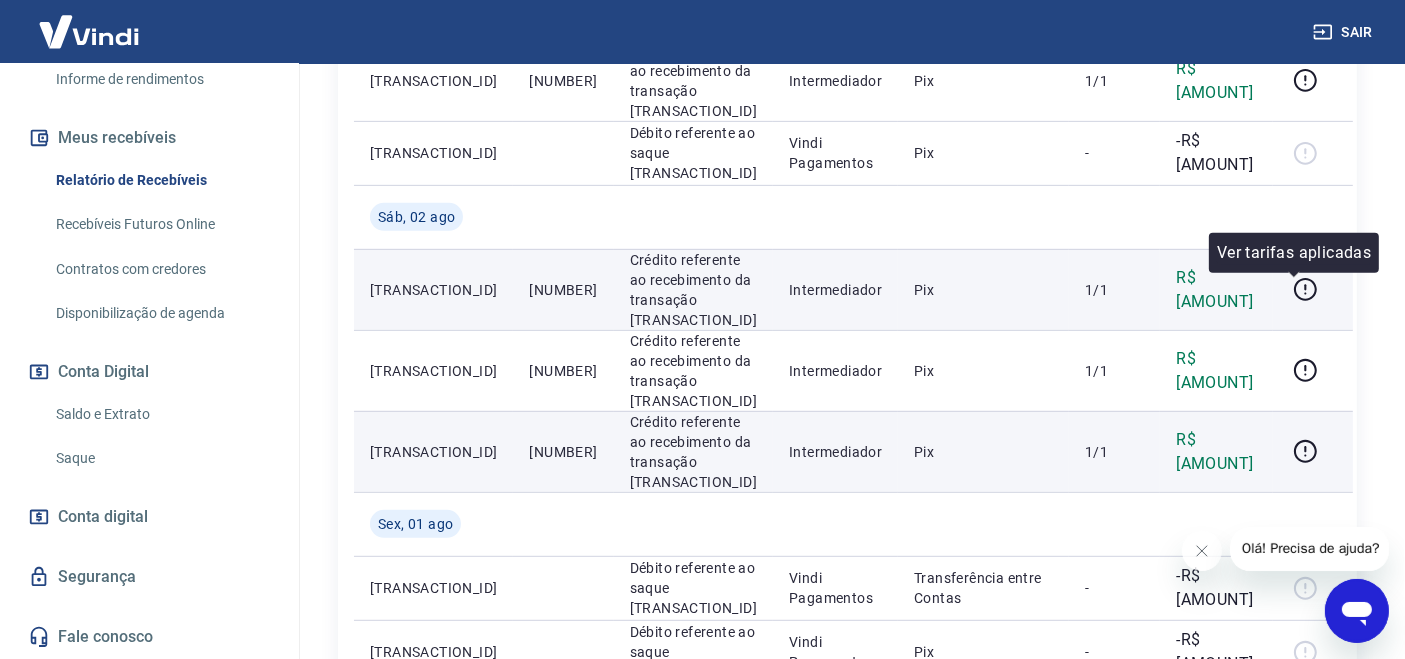 click on "Ver tarifas aplicadas" at bounding box center [1294, 253] 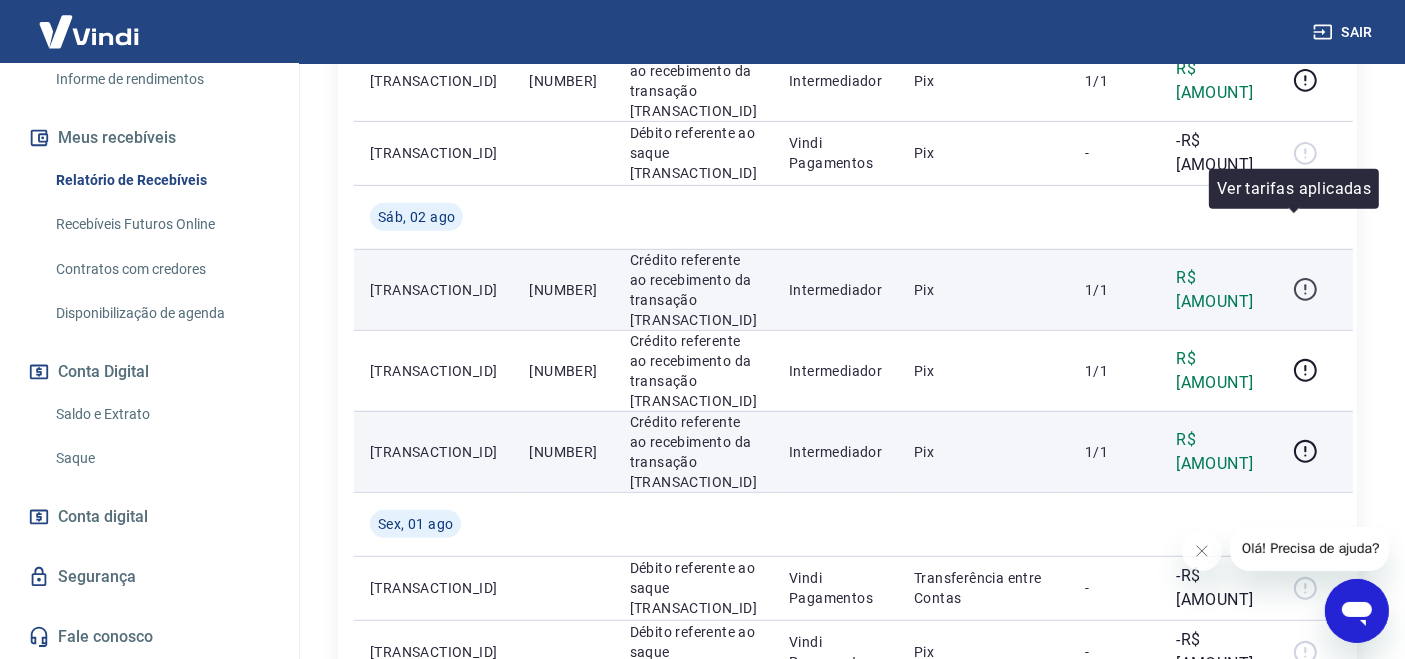 click 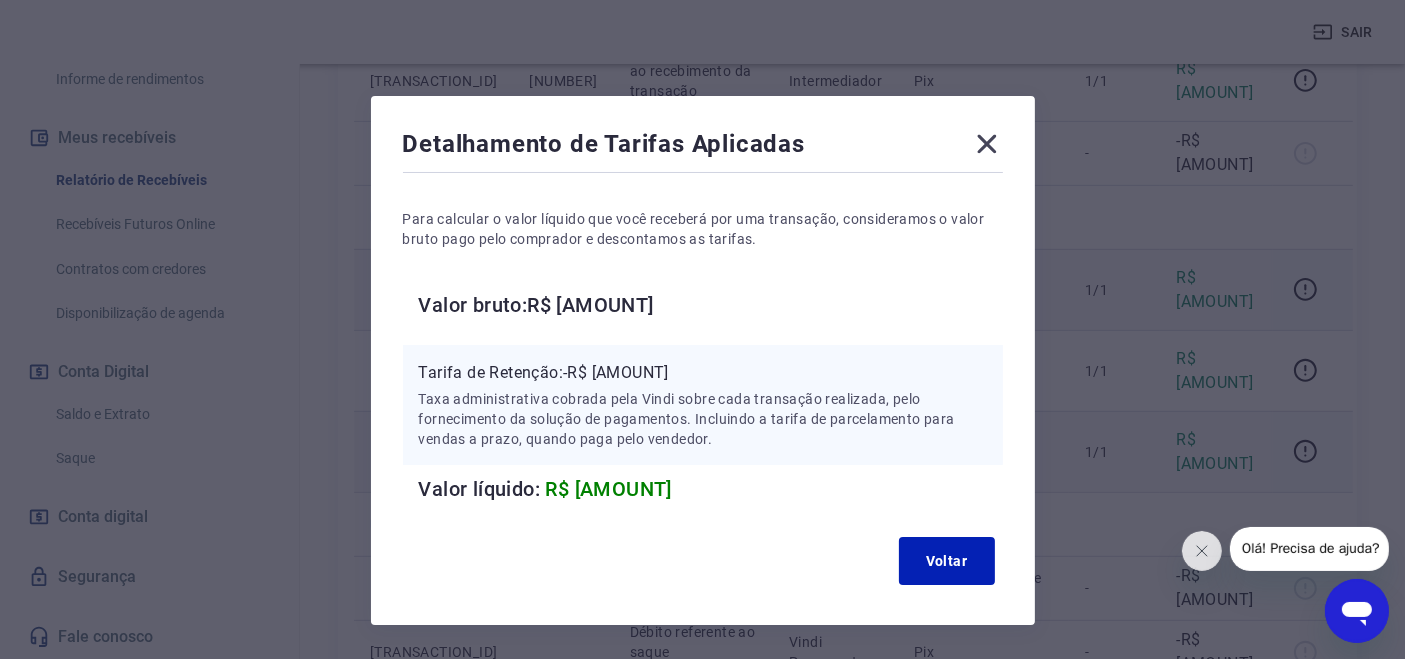 click on "Tarifa de Retenção:  -R$ [AMOUNT]" at bounding box center (703, 373) 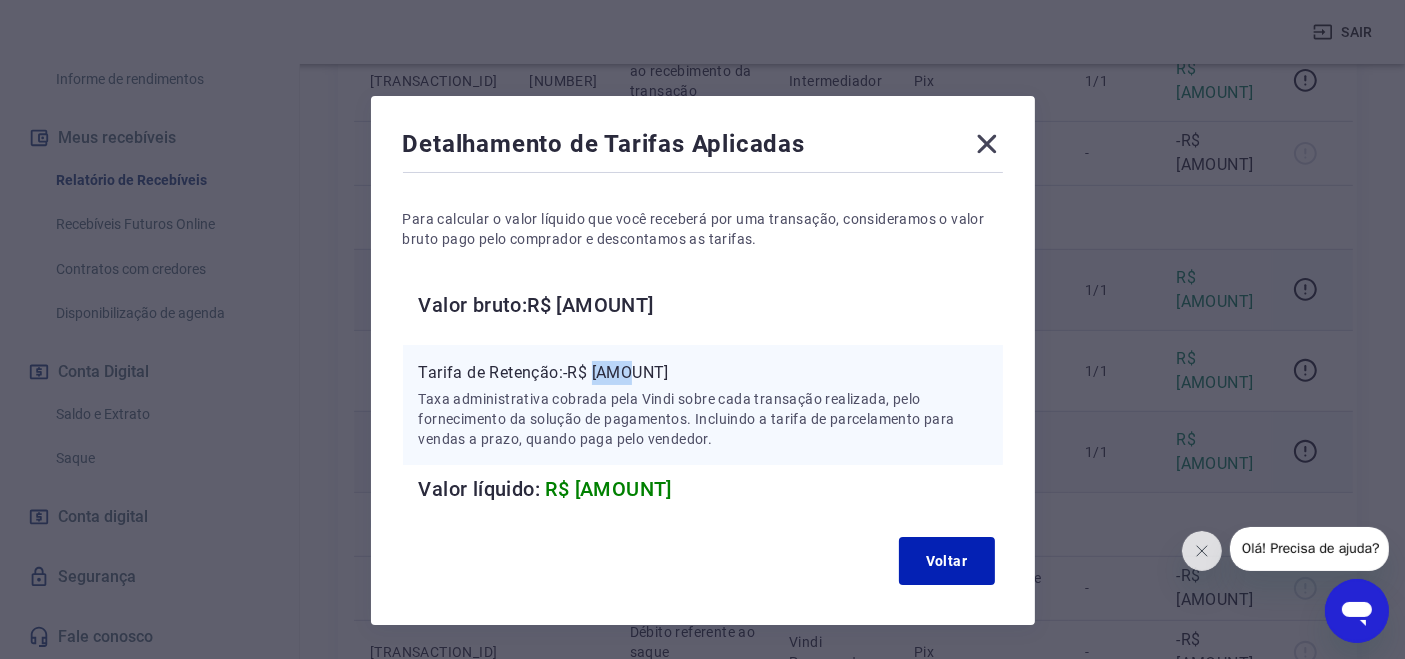 click on "Tarifa de Retenção:  -R$ [AMOUNT]" at bounding box center (703, 373) 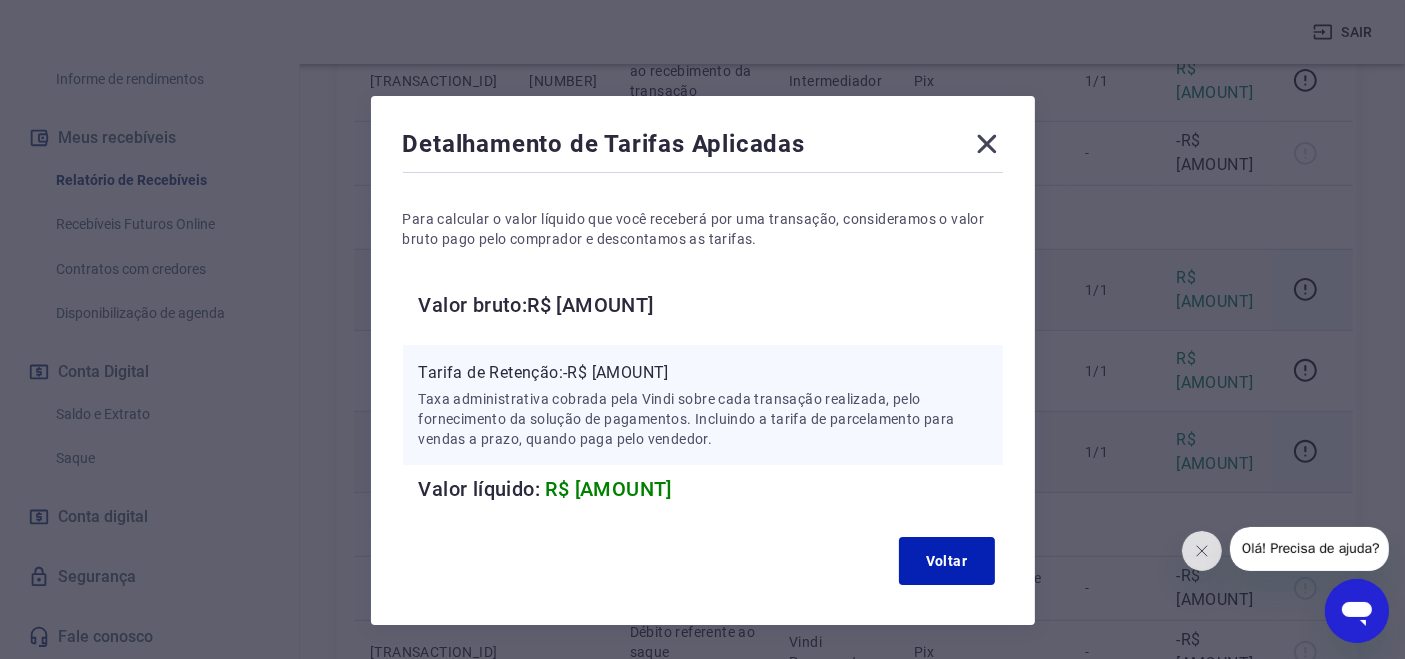 click 